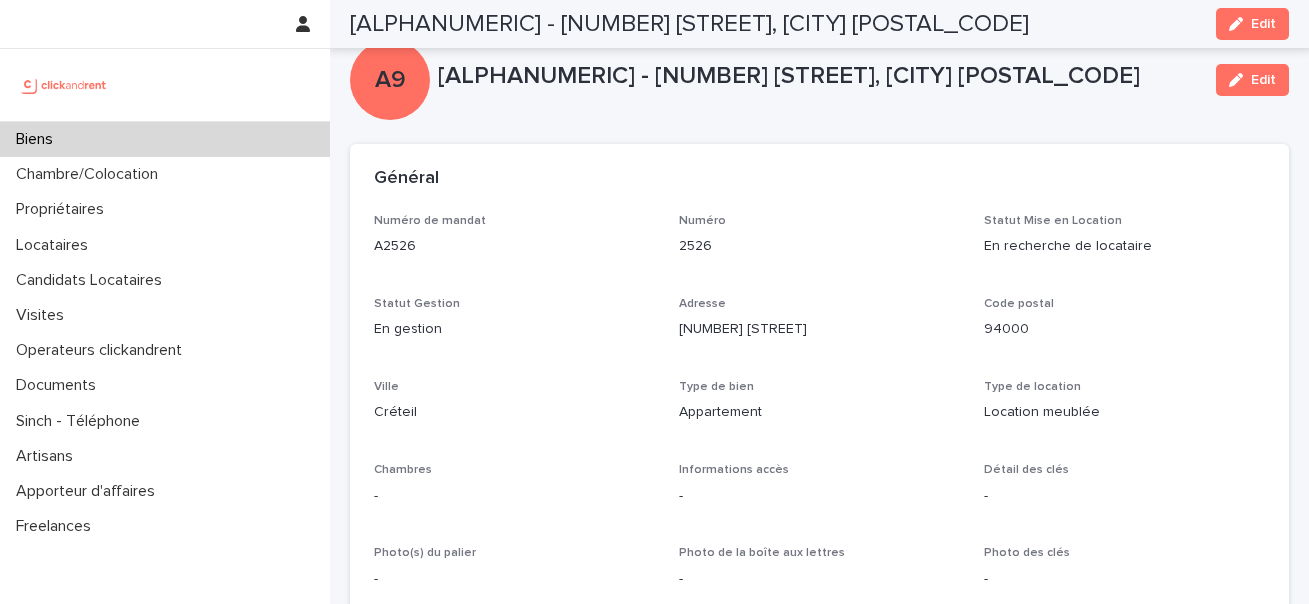 scroll, scrollTop: 0, scrollLeft: 0, axis: both 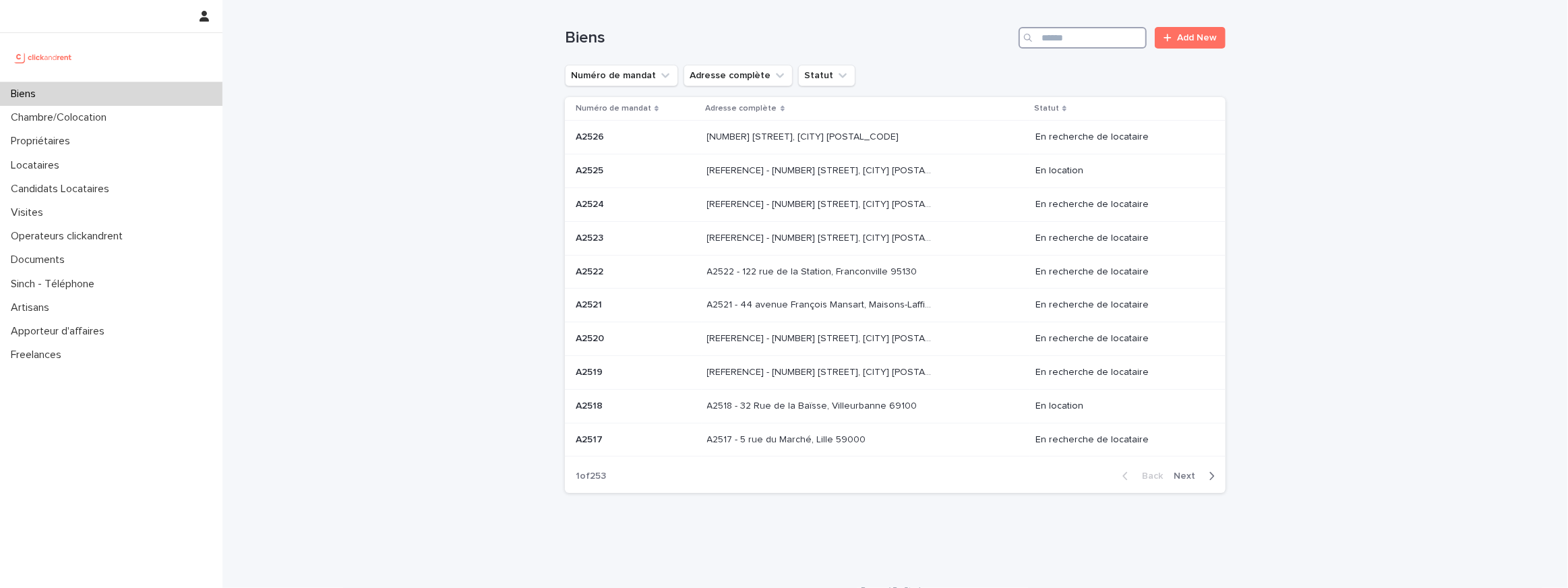 click at bounding box center [1083, 38] 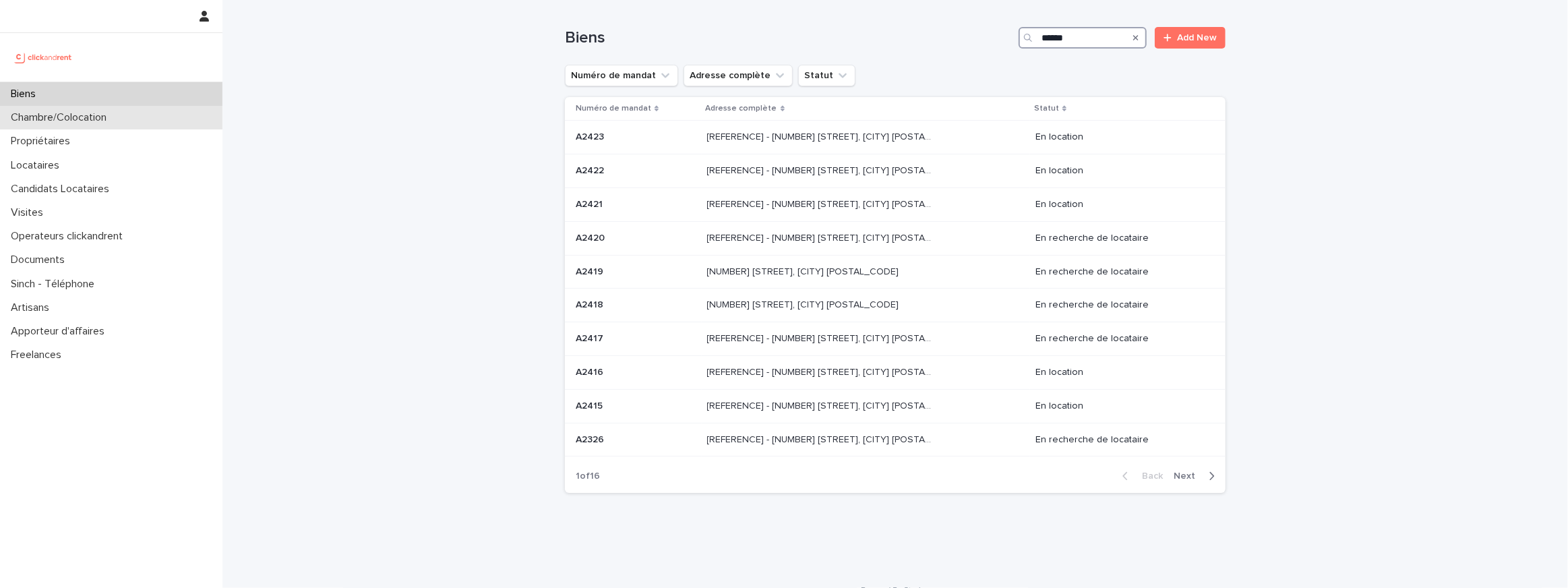 type on "******" 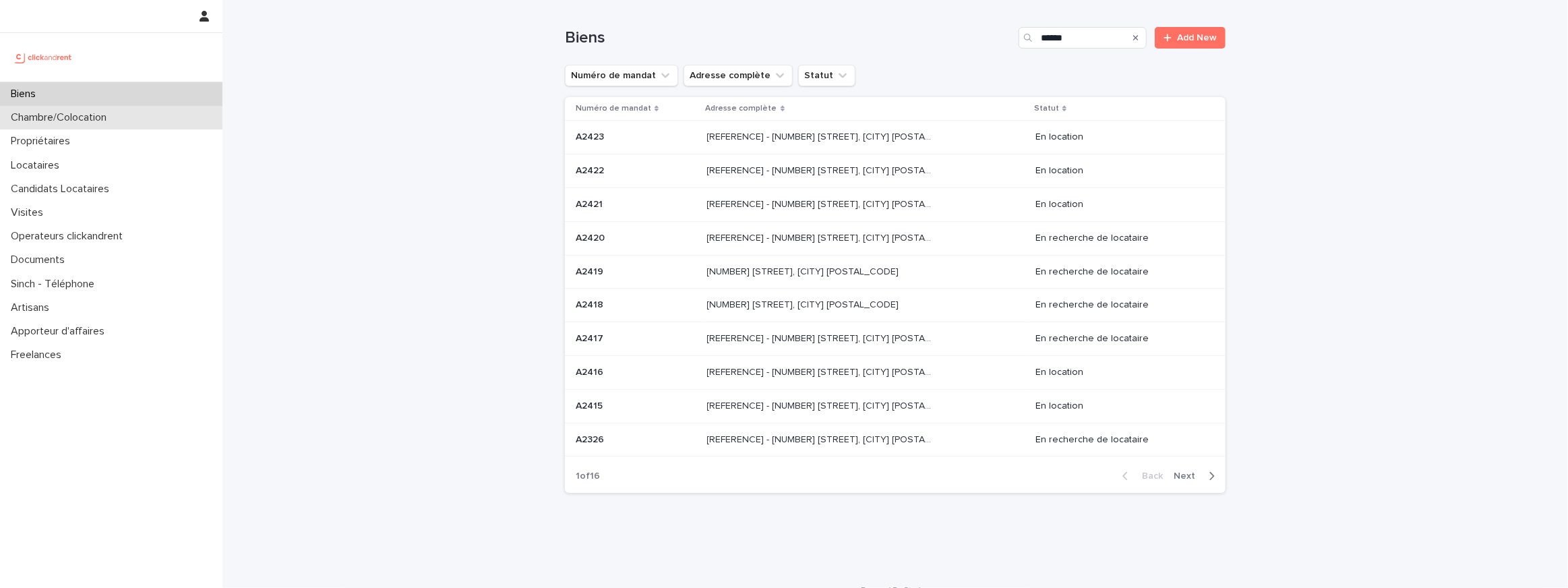 click on "Chambre/Colocation" at bounding box center (111, 117) 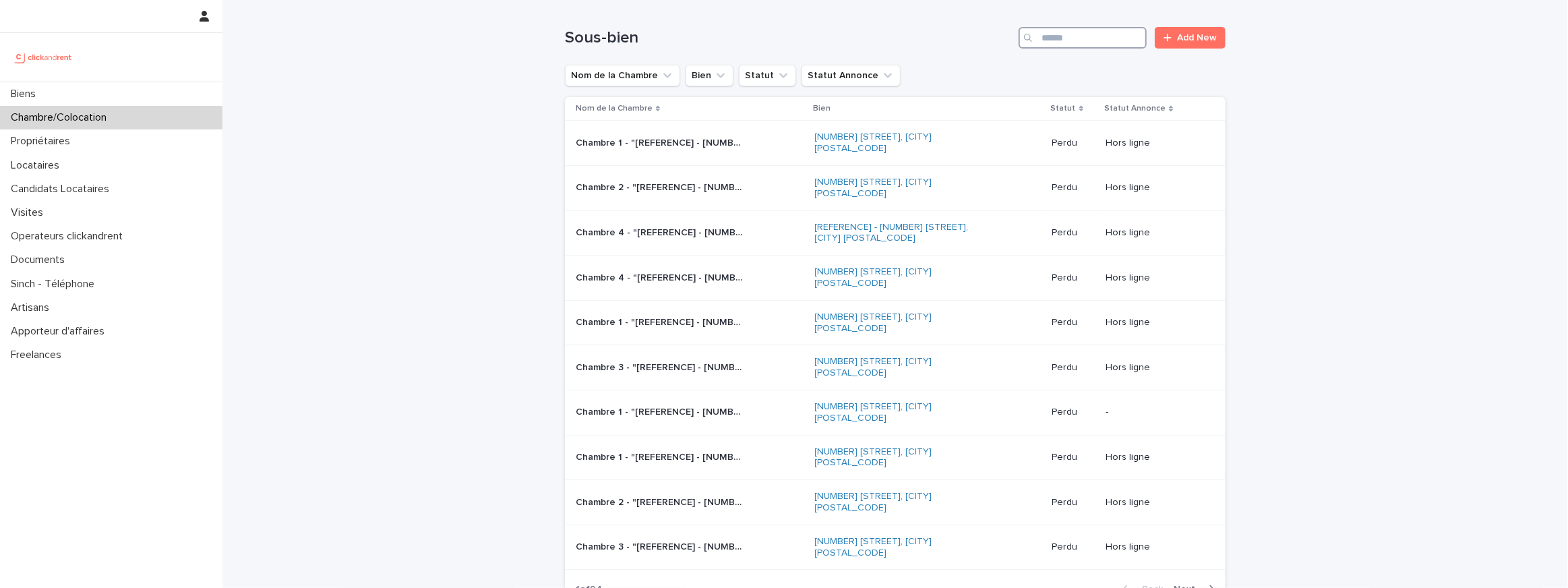 click at bounding box center (1083, 38) 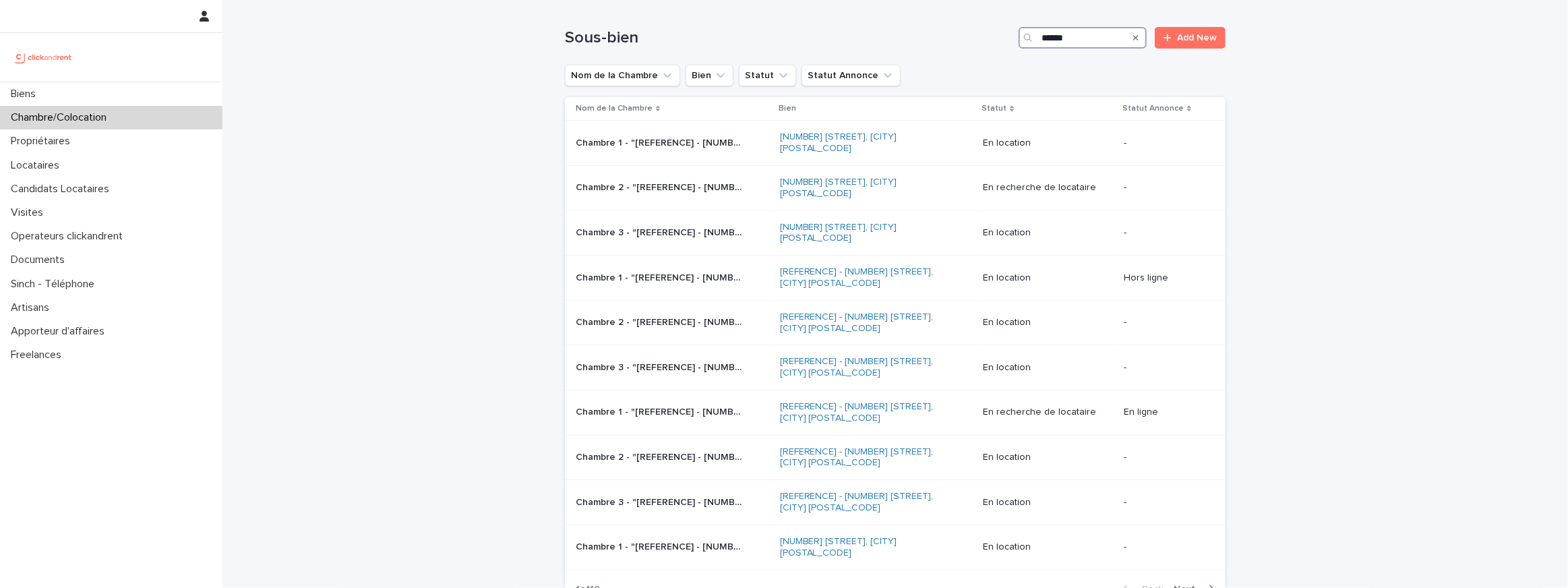 type on "******" 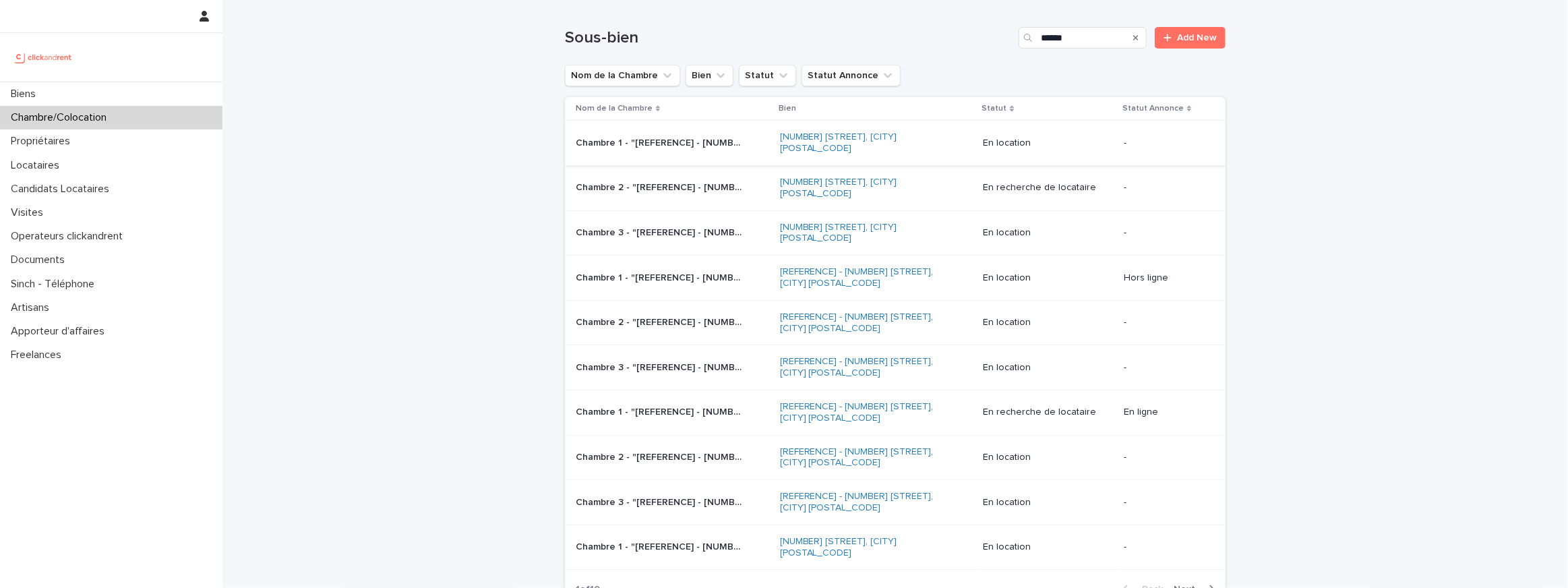 click on "[NUMBER] [STREET], [CITY] [POSTAL_CODE]" at bounding box center (876, 143) 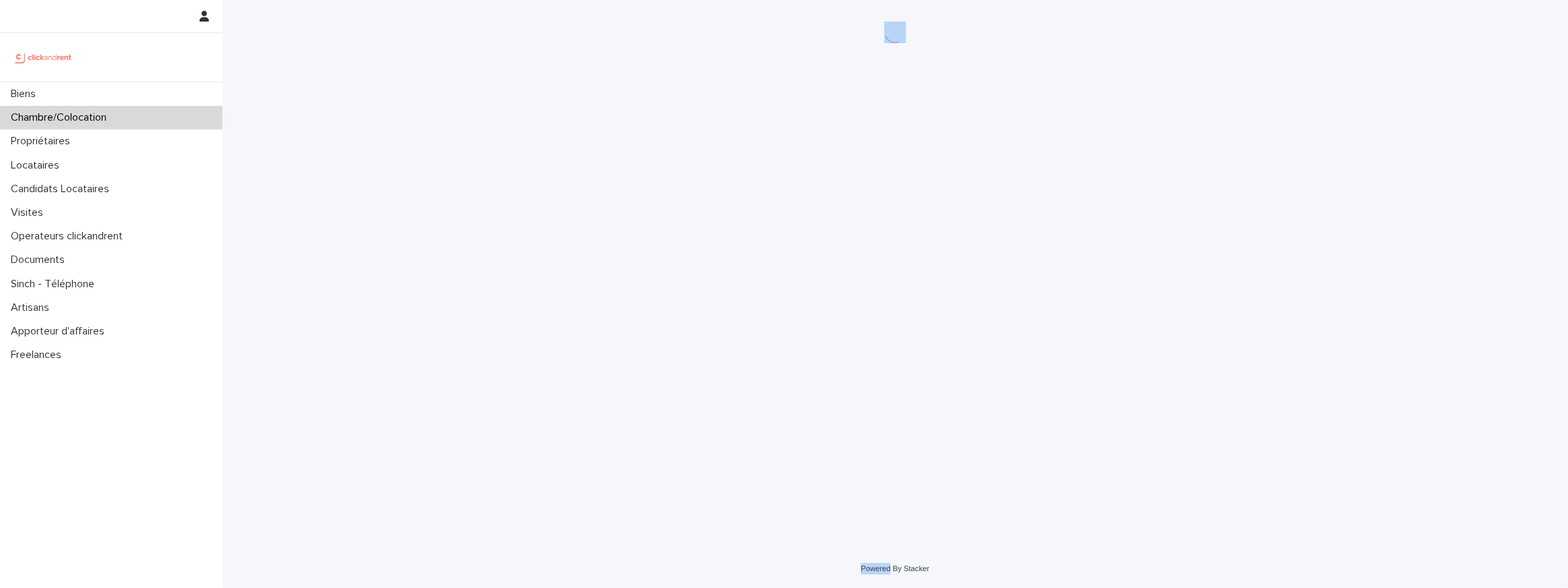 click on "Loading... Saving… Loading... Saving…" at bounding box center [895, 258] 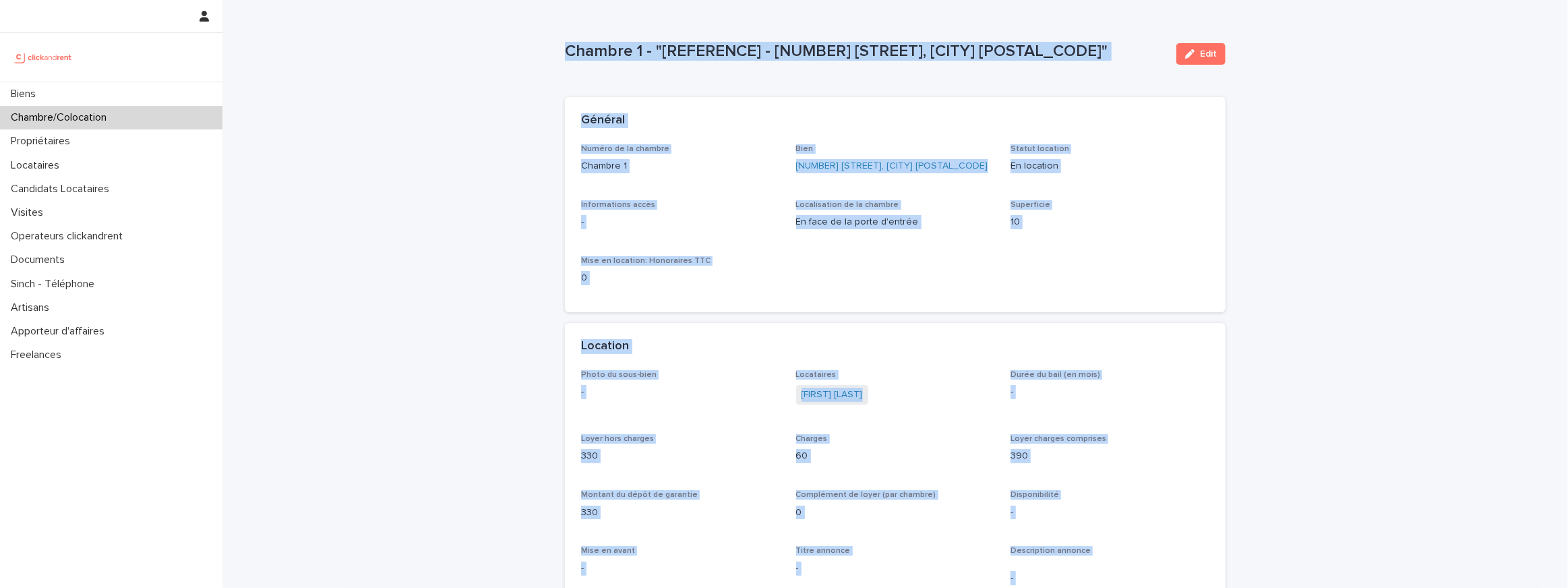 click on "Chambre 1 - "[REFERENCE] - [NUMBER] [STREET], [CITY] [POSTAL_CODE]" Edit" at bounding box center [895, 54] 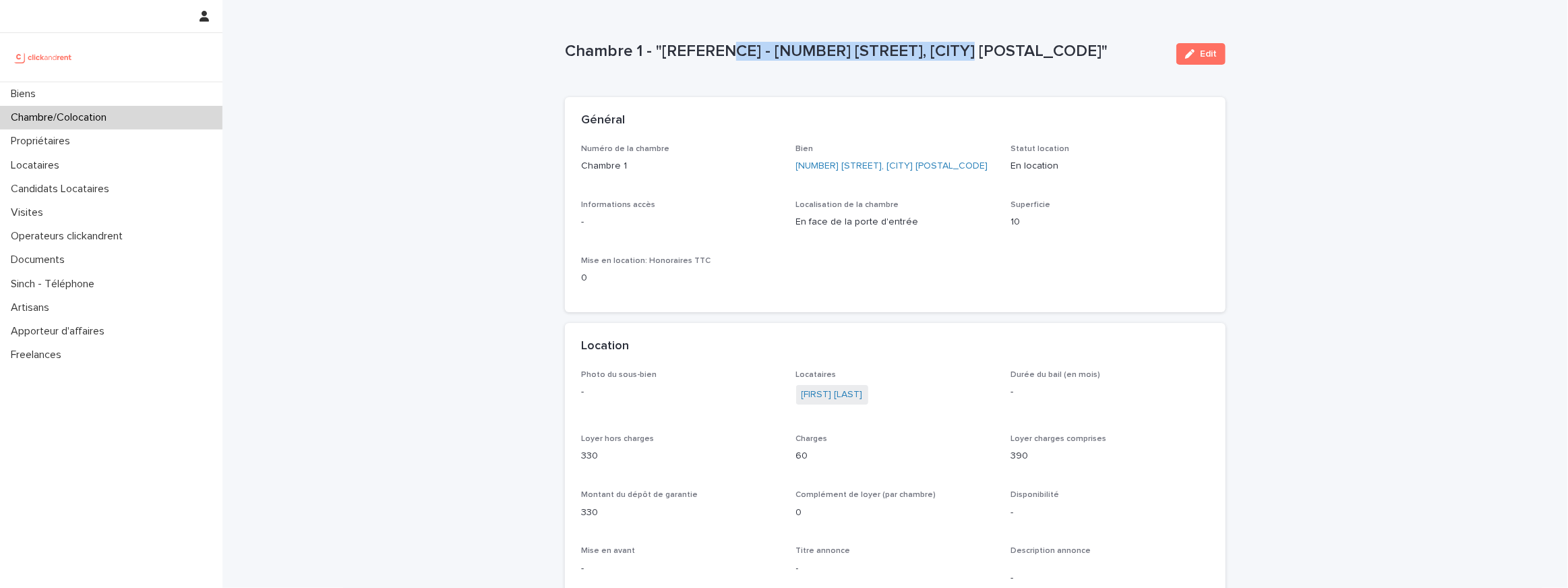 drag, startPoint x: 725, startPoint y: 49, endPoint x: 1004, endPoint y: 47, distance: 279.00717 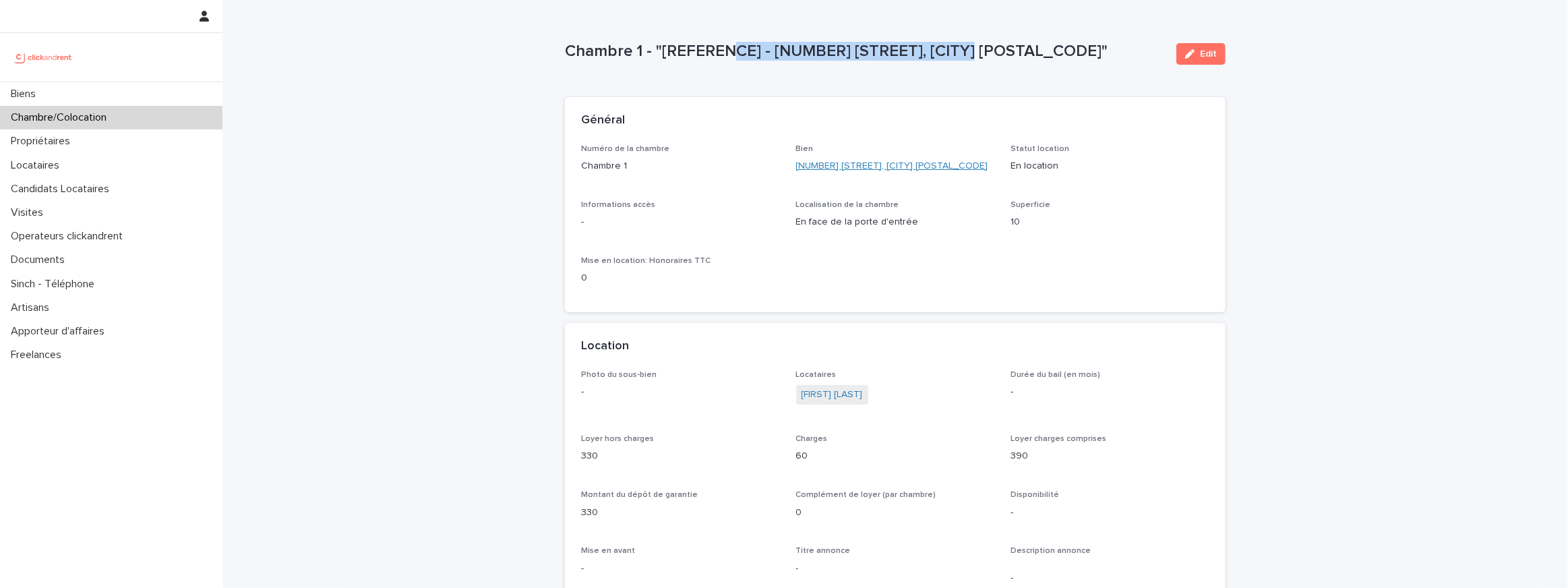 click on "[NUMBER] [STREET], [CITY] [POSTAL_CODE]" at bounding box center (892, 166) 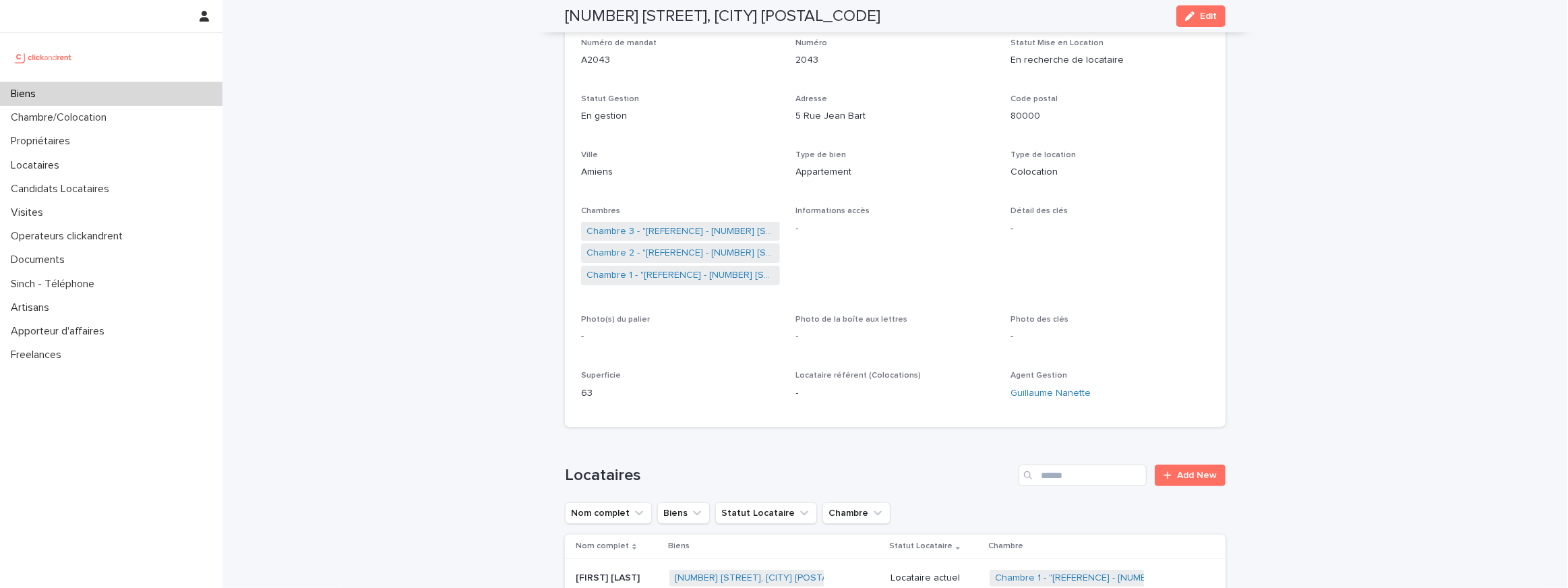 scroll, scrollTop: 0, scrollLeft: 0, axis: both 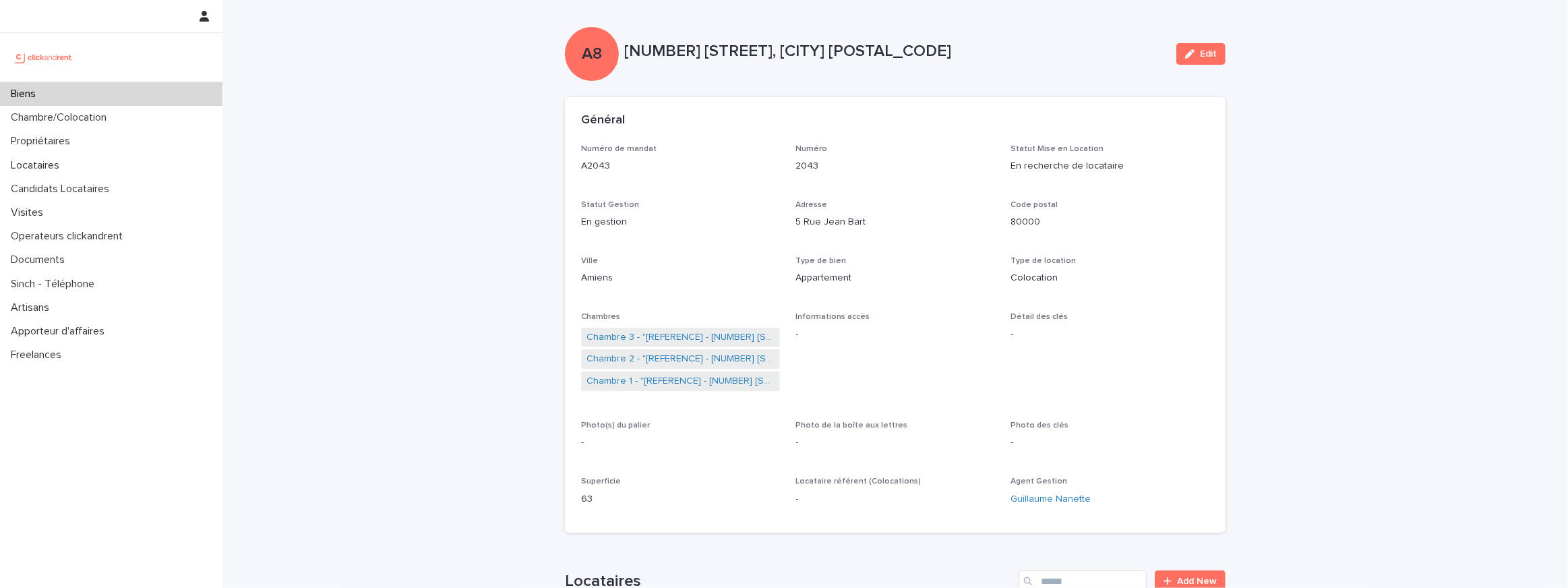 click on "Ville" at bounding box center [589, 261] 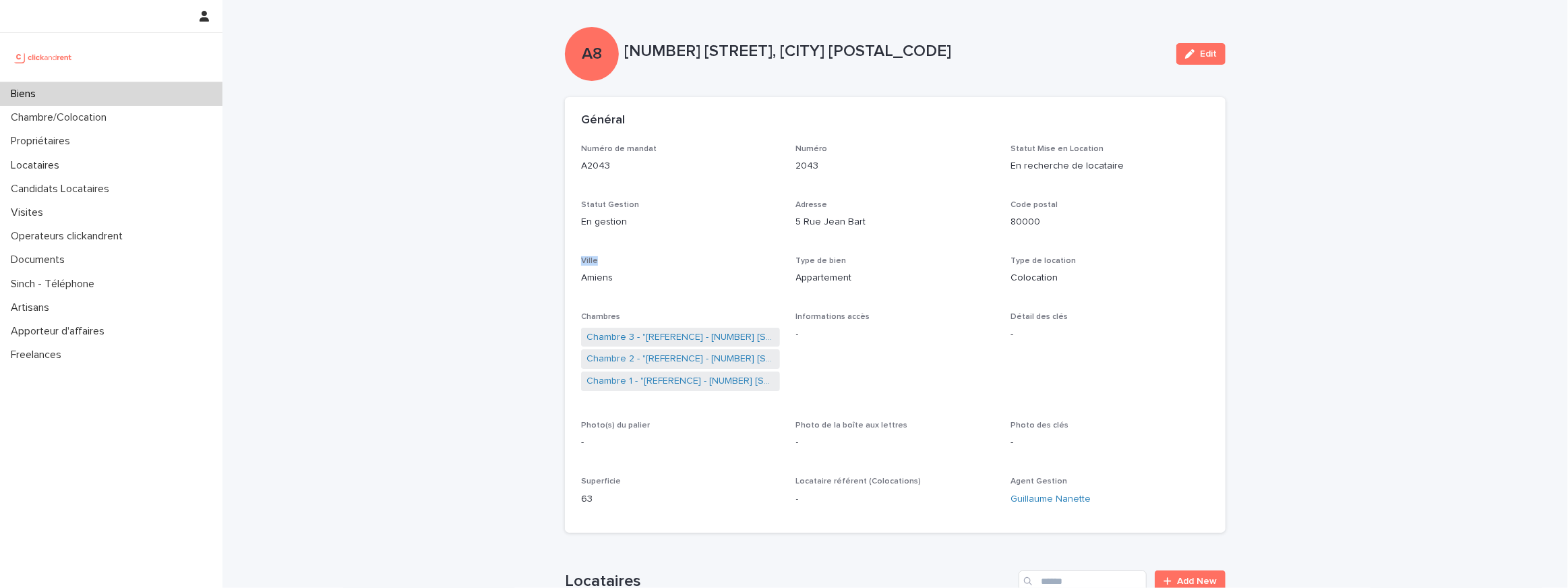 click on "Ville" at bounding box center (589, 261) 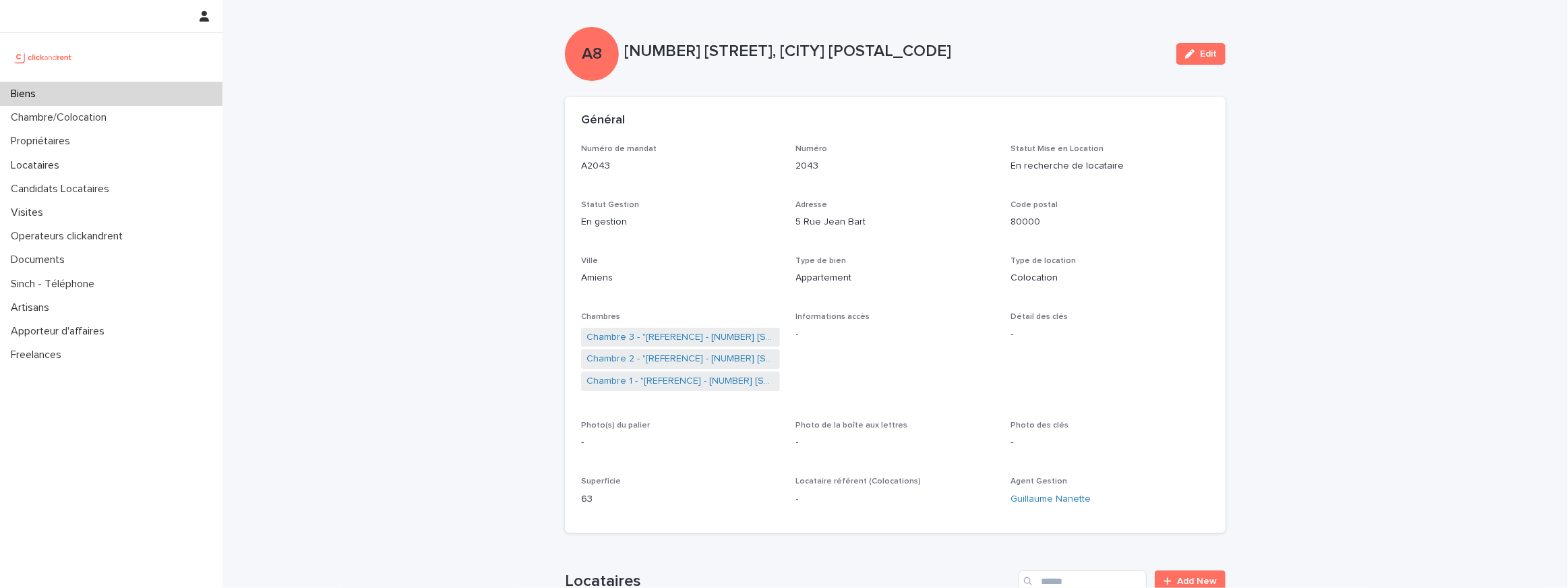 click on "[REFERENCE] - [NUMBER] [STREET], [CITY] [POSTAL_CODE] Edit [REFERENCE] [REFERENCE] - [NUMBER] [STREET], [CITY] [POSTAL_CODE] Edit Sorry, there was an error saving your record. Please try again. Please fill out the required fields below. Général Numéro de mandat [REFERENCE] Numéro [REFERENCE] Statut Mise en Location En recherche de locataire Statut Gestion En gestion Adresse [NUMBER] [STREET] Code postal [POSTAL_CODE] Ville [CITY] Type de bien Appartement Type de location Colocation Chambres Chambre 3 - "[REFERENCE] - [NUMBER] [STREET], [CITY] [POSTAL_CODE]"   Chambre 2 - "[REFERENCE] - [NUMBER] [STREET], [CITY] [POSTAL_CODE]"   Chambre 1 - "[REFERENCE] - [NUMBER] [STREET], [CITY] [POSTAL_CODE]"   Informations accès - Détail des clés - Photo(s) du palier - Photo de la boîte aux lettres - Photo des clés - Superficie 63 Locataire référent (Colocations) - Agent Gestion [AGENT_NAME]   Locataires Add New Nom complet Biens Statut Locataire Chambre Nom complet Biens Statut Locataire Chambre [LAST] [FIRST] [LAST] [FIRST]     + 0   +" at bounding box center [895, 2635] 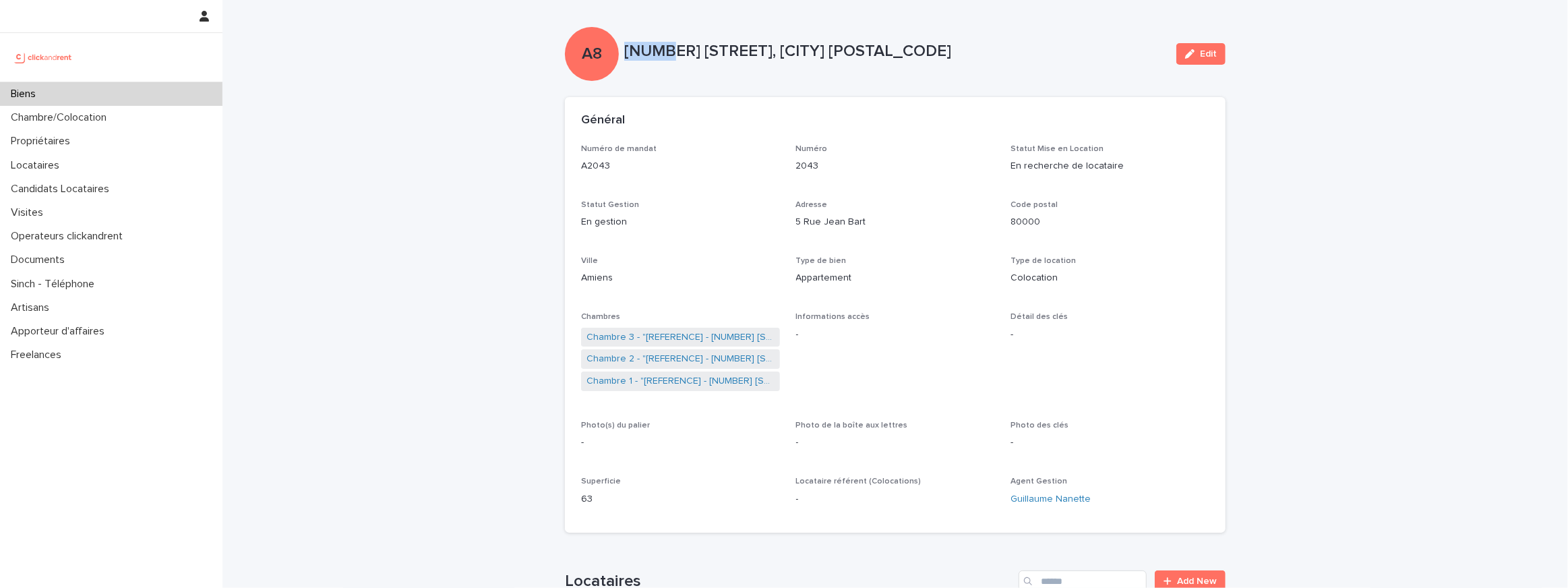 click on "[NUMBER] [STREET], [CITY] [POSTAL_CODE]" at bounding box center [895, 51] 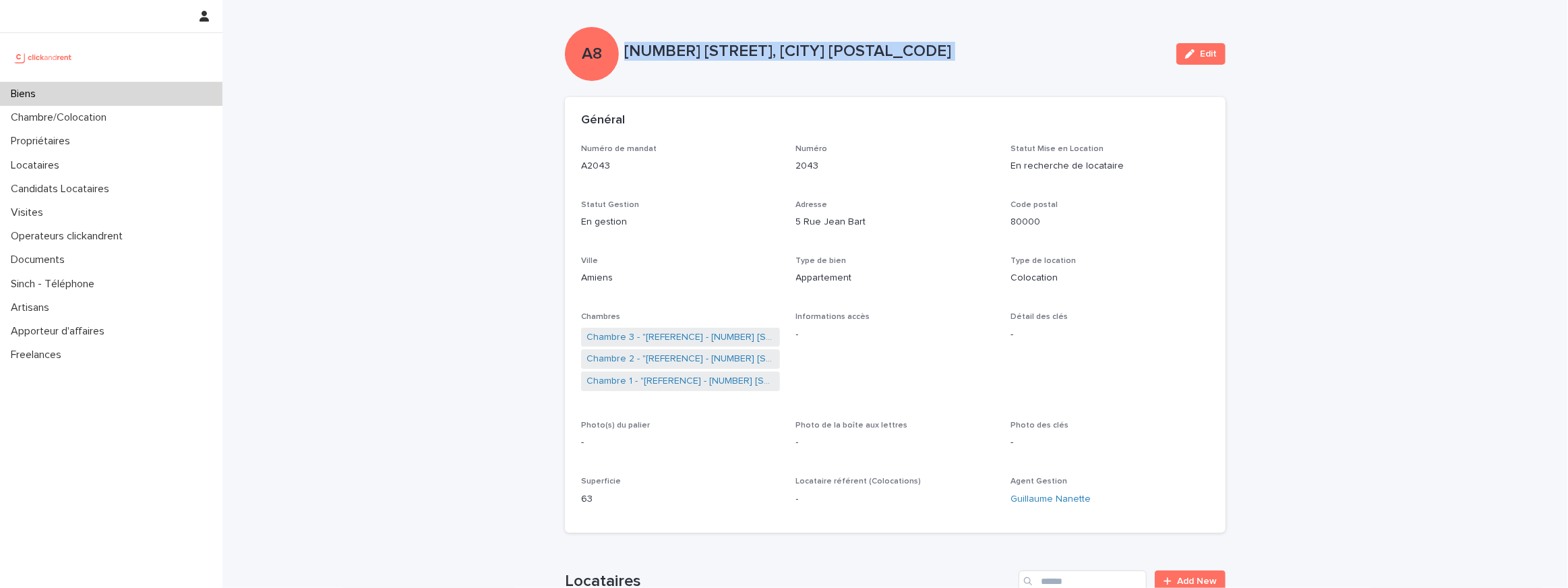 click on "[NUMBER] [STREET], [CITY] [POSTAL_CODE]" at bounding box center (895, 51) 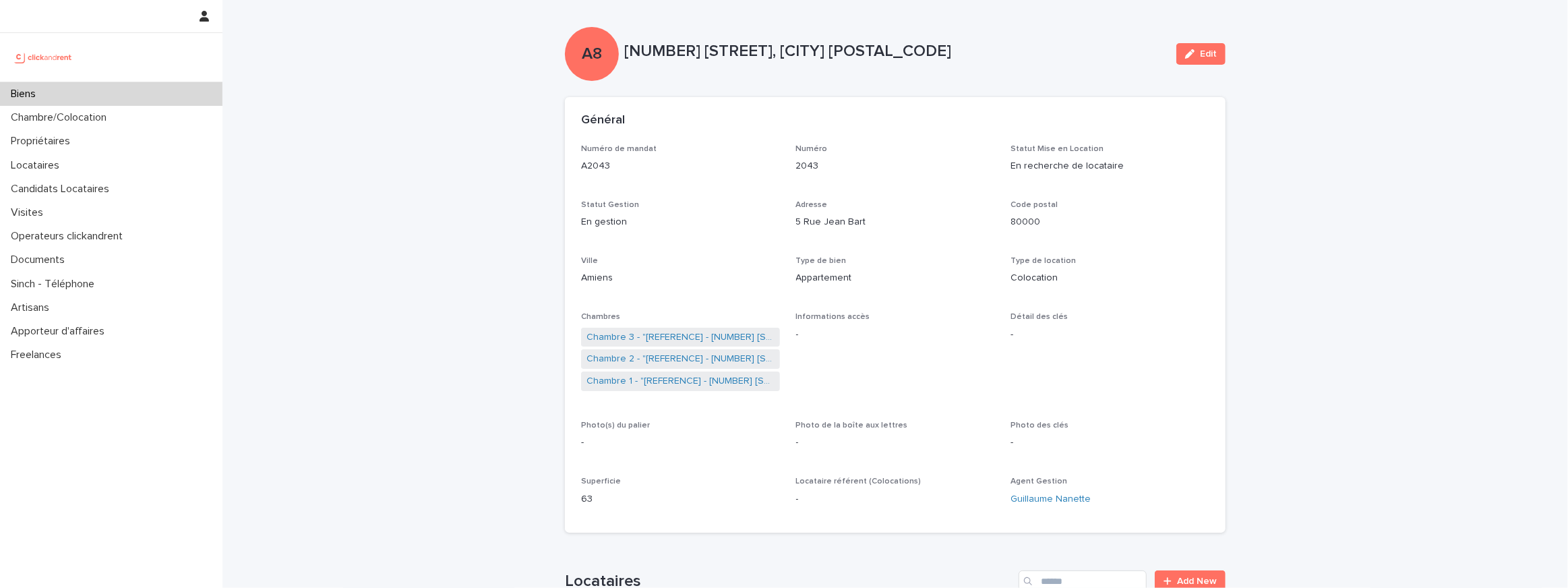 click on "Numéro de mandat [REFERENCE] Numéro [REFERENCE] Statut Mise en Location En recherche de locataire Statut Gestion En gestion Adresse [NUMBER] [STREET] Code postal [POSTAL_CODE] Ville [CITY] Type de bien Appartement Type de location Colocation Chambres Chambre 3 - "[REFERENCE] - [NUMBER] [STREET], [CITY] [POSTAL_CODE]"   Chambre 2 - "[REFERENCE] - [NUMBER] [STREET], [CITY] [POSTAL_CODE]"   Chambre 1 - "[REFERENCE] - [NUMBER] [STREET], [CITY] [POSTAL_CODE]"   Informations accès - Détail des clés - Photo(s) du palier - Photo de la boîte aux lettres - Photo des clés - Superficie 63 Locataire référent (Colocations) - Agent Gestion [AGENT_NAME]" at bounding box center [895, 330] 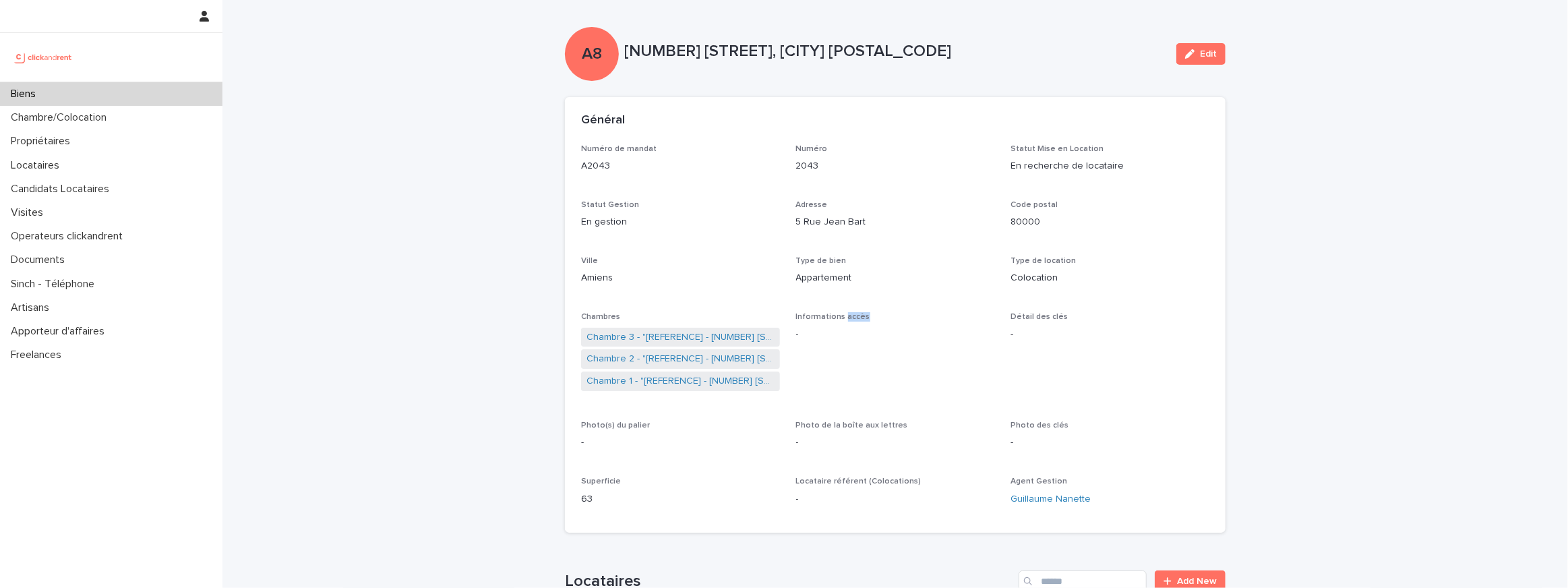 click on "Informations accès" at bounding box center [833, 317] 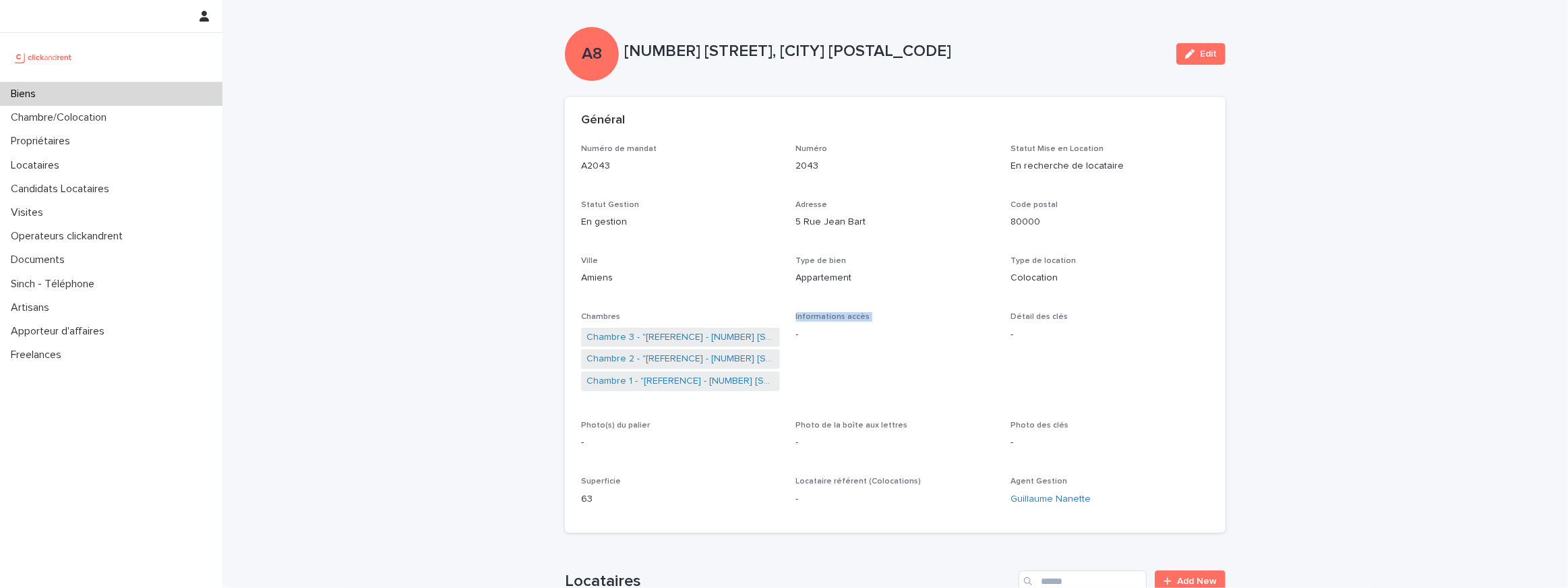 click on "Informations accès" at bounding box center [833, 317] 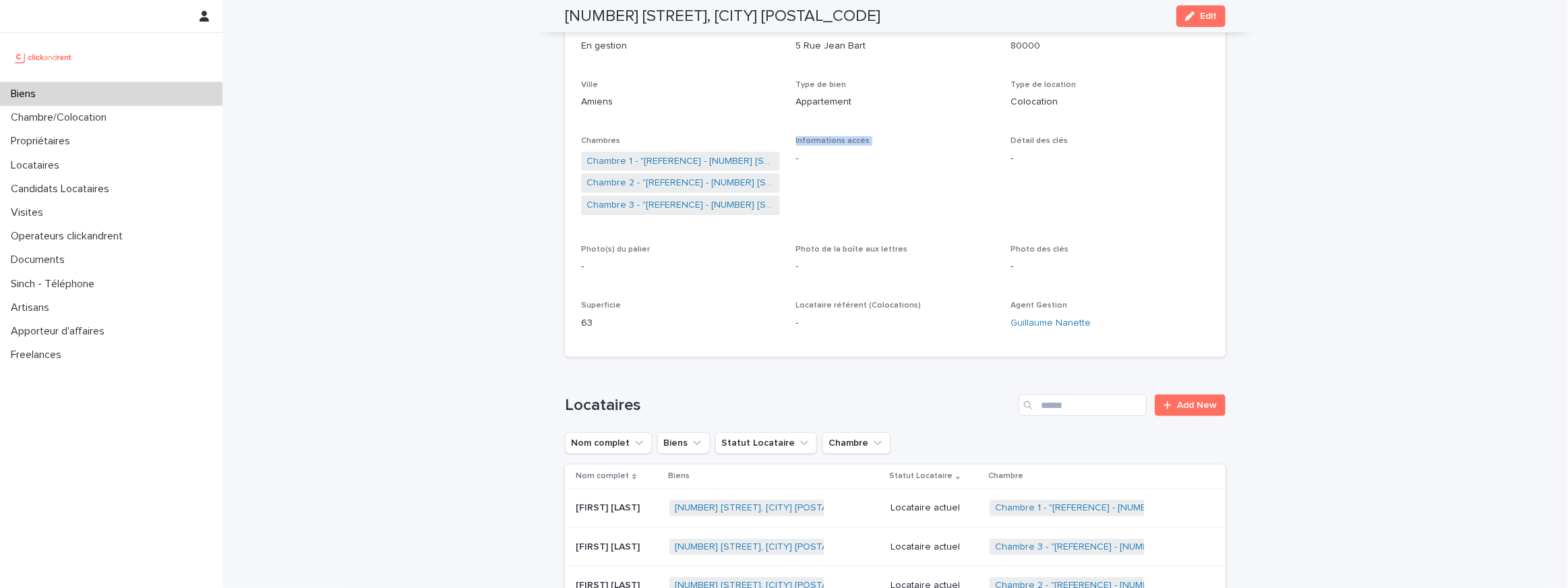 scroll, scrollTop: 0, scrollLeft: 0, axis: both 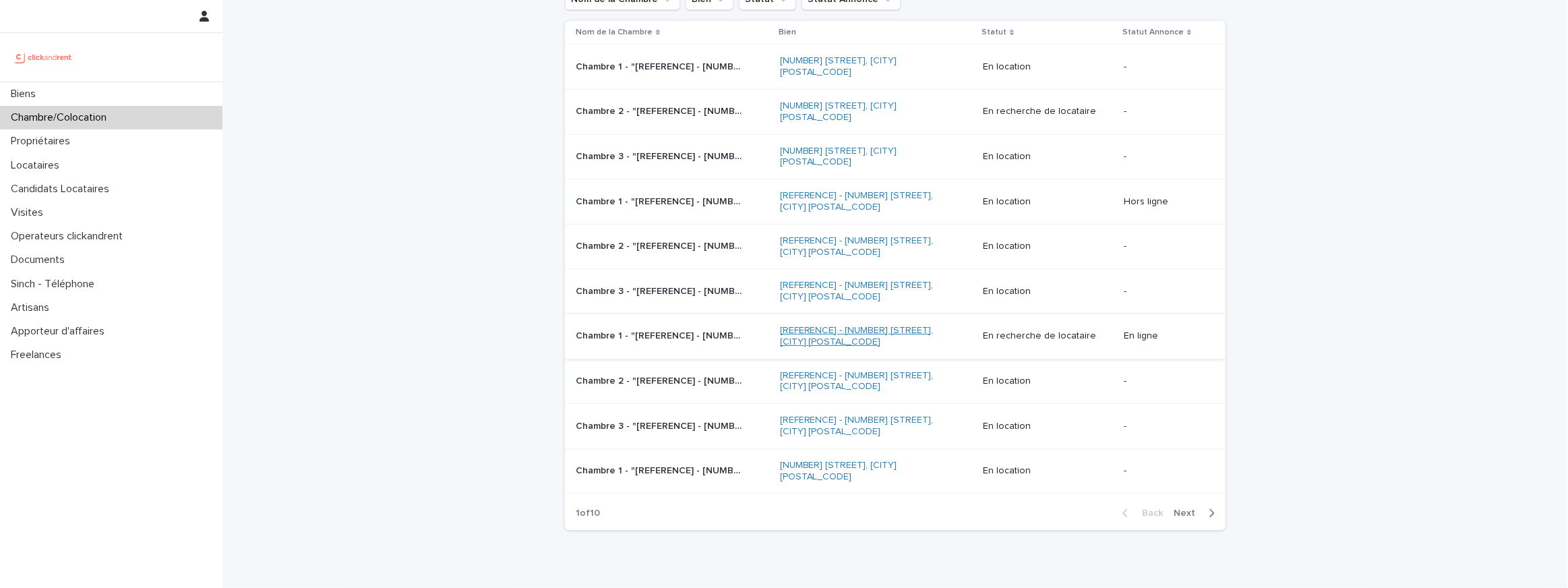 click on "[REFERENCE] - [NUMBER] [STREET], [CITY] [POSTAL_CODE]" at bounding box center (864, 336) 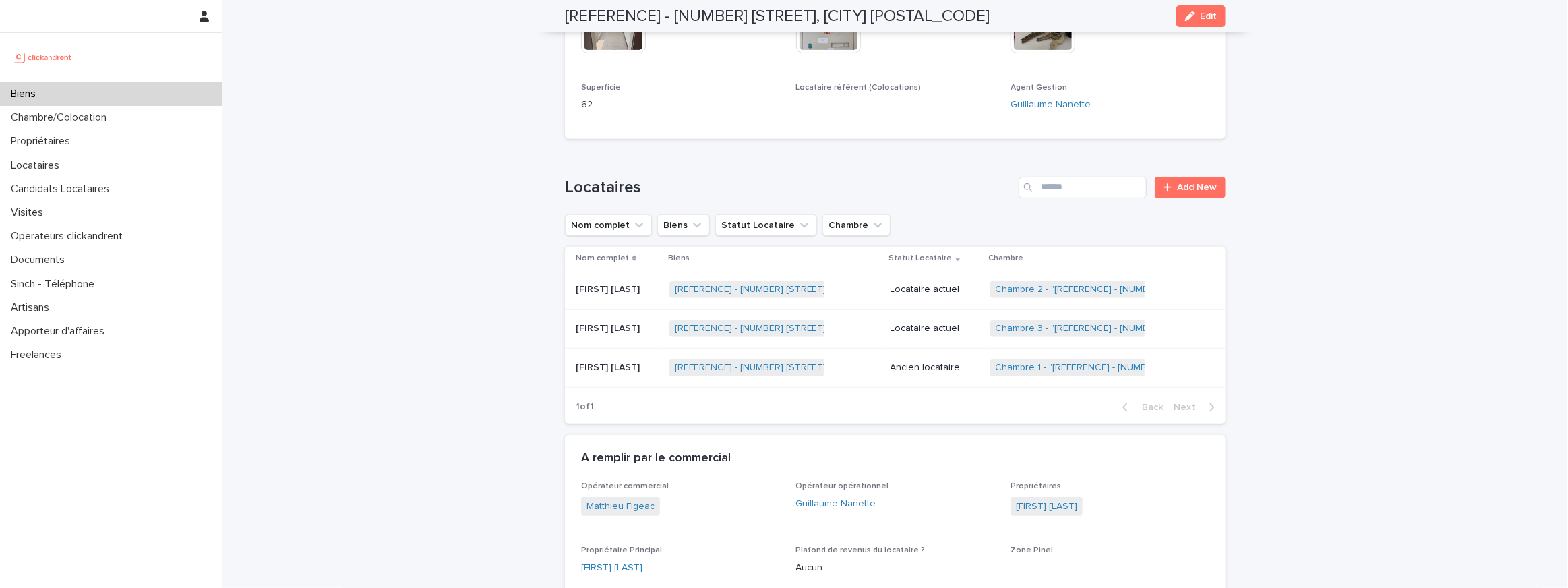 scroll, scrollTop: 499, scrollLeft: 0, axis: vertical 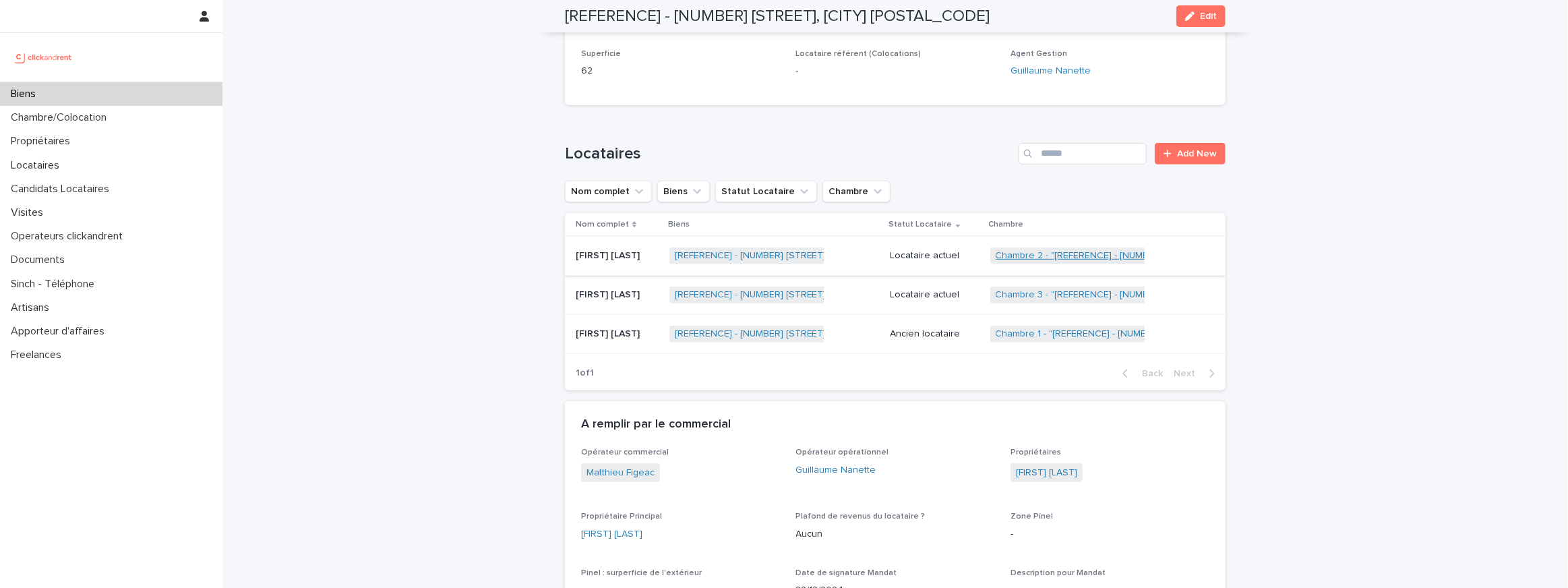 click on "Chambre 2 - "[REFERENCE] - [NUMBER] [STREET], [CITY] [POSTAL_CODE]"" at bounding box center [1155, 256] 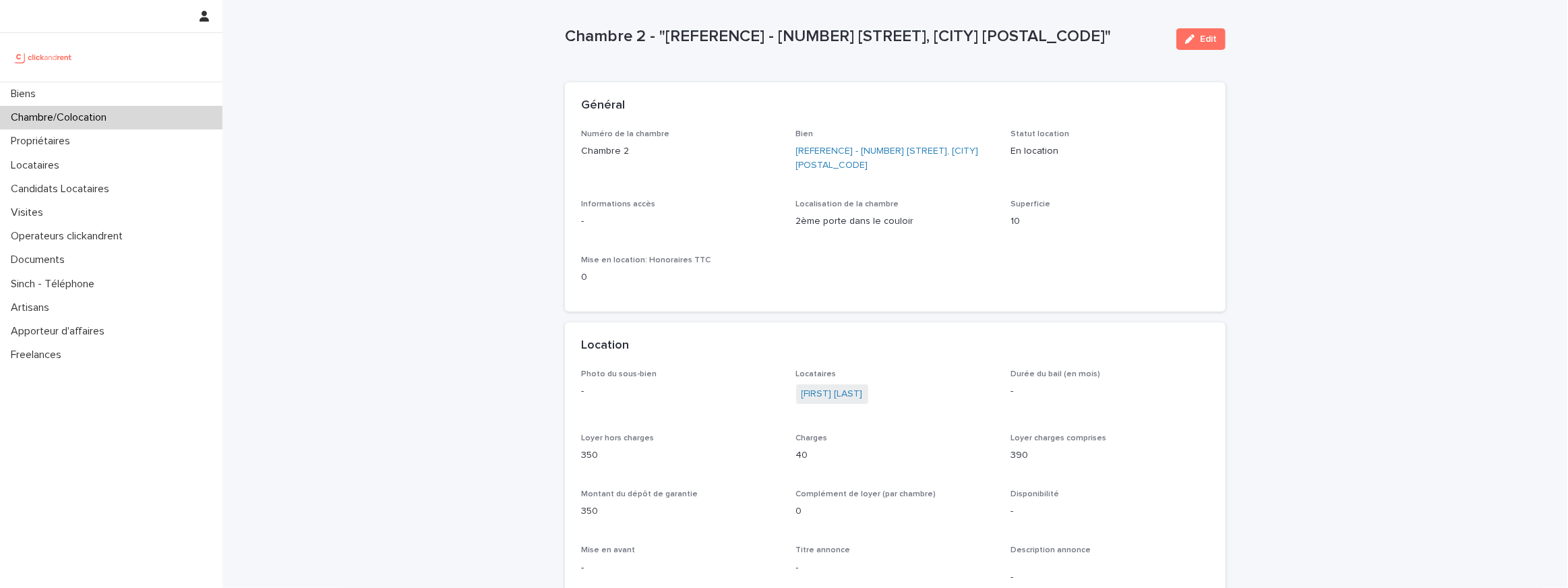 scroll, scrollTop: 0, scrollLeft: 0, axis: both 